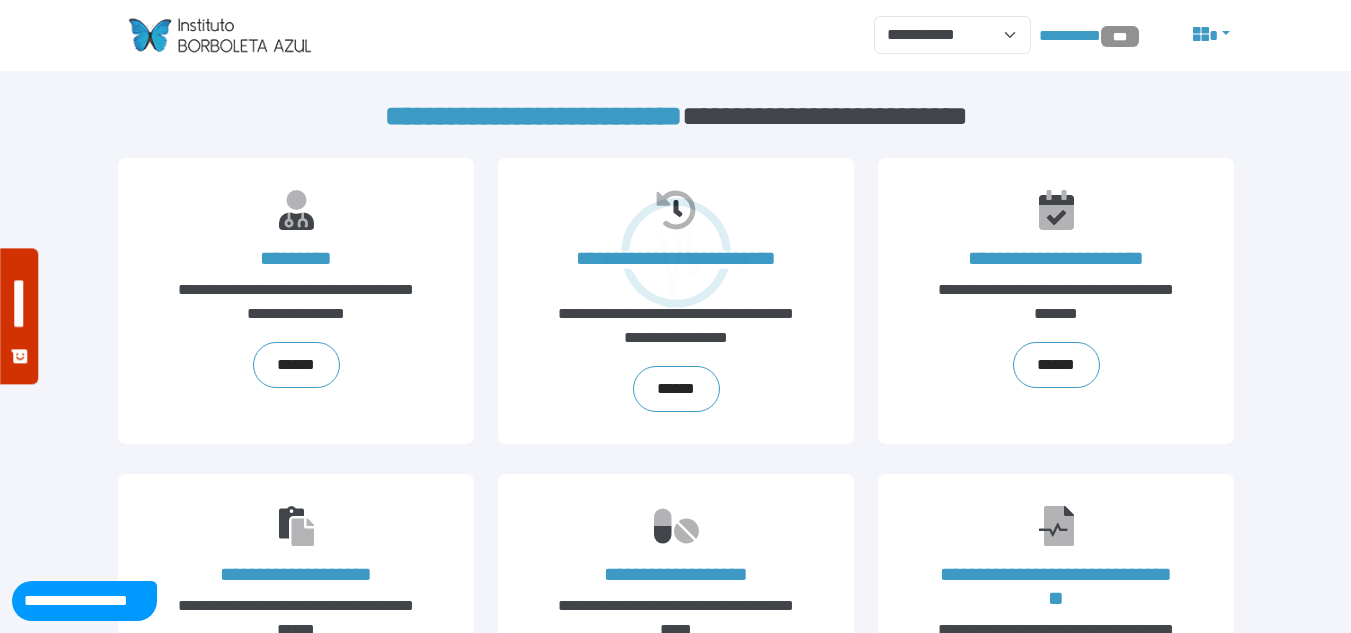 scroll, scrollTop: 0, scrollLeft: 0, axis: both 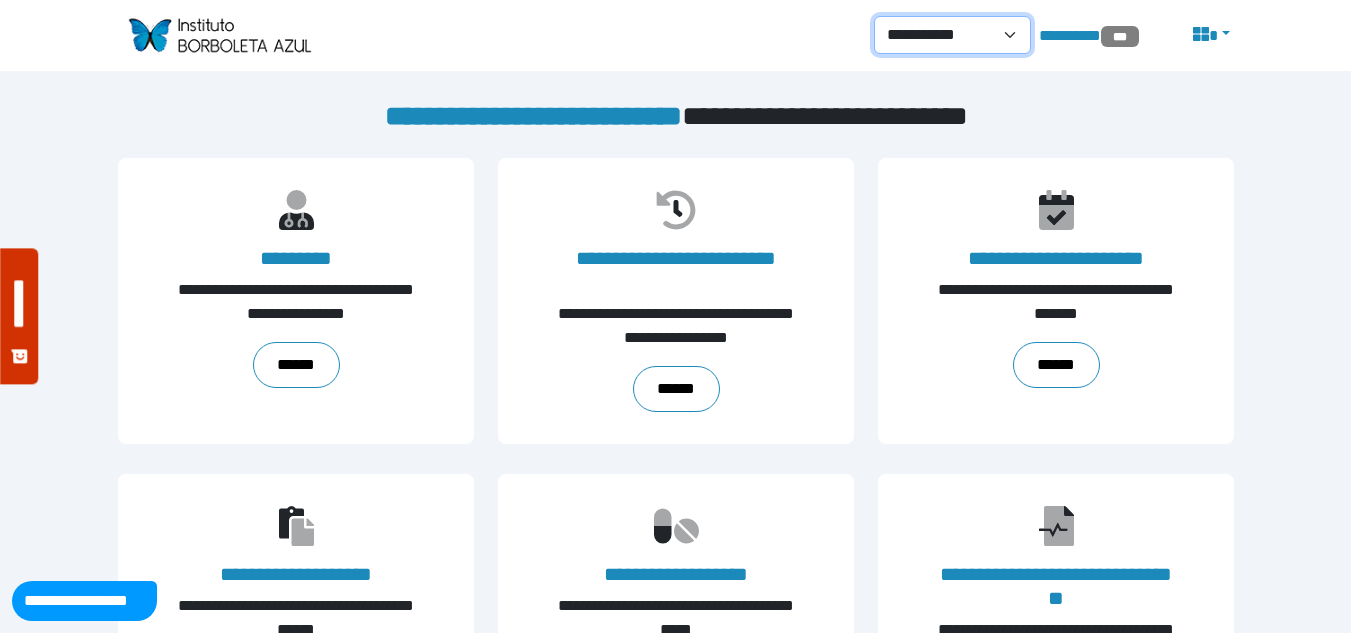click on "**********" at bounding box center [952, 35] 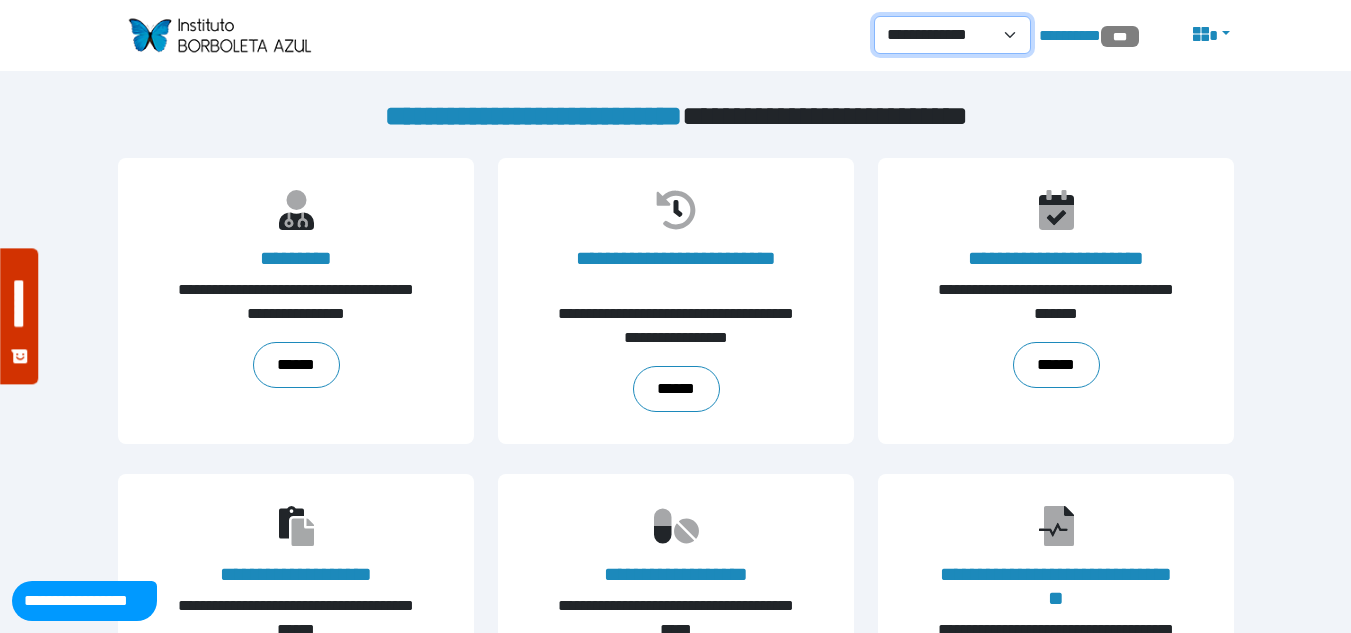 click on "**********" at bounding box center (952, 35) 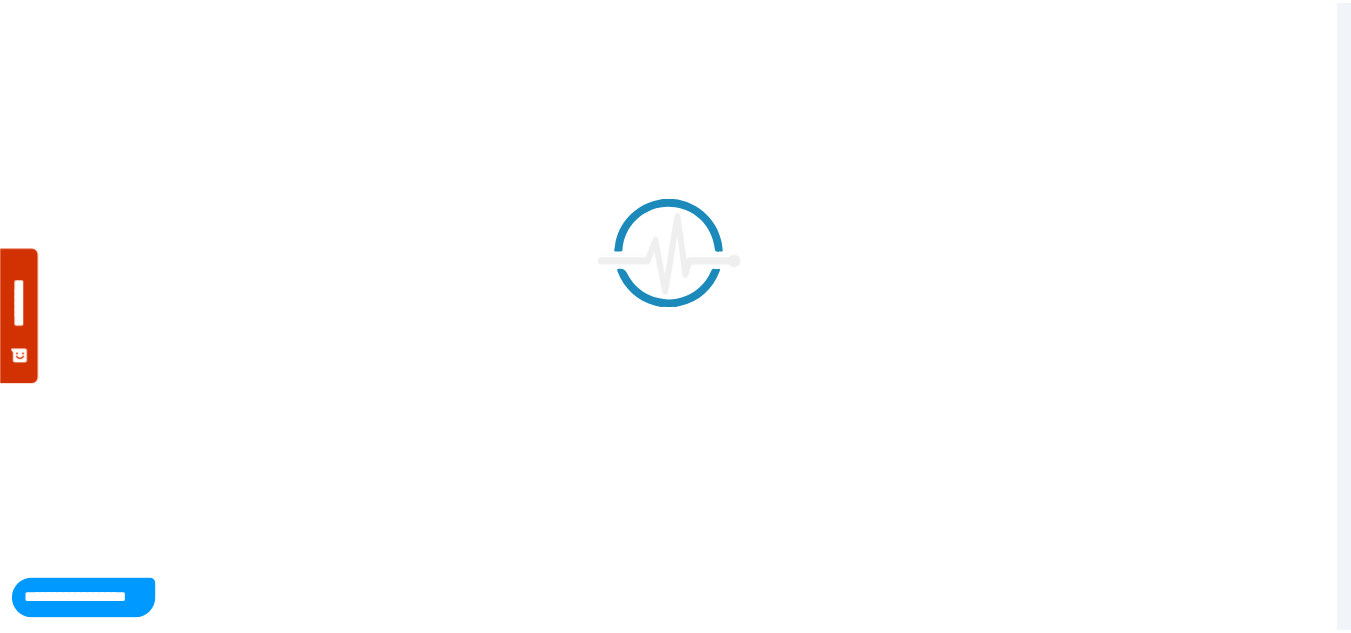 scroll, scrollTop: 0, scrollLeft: 0, axis: both 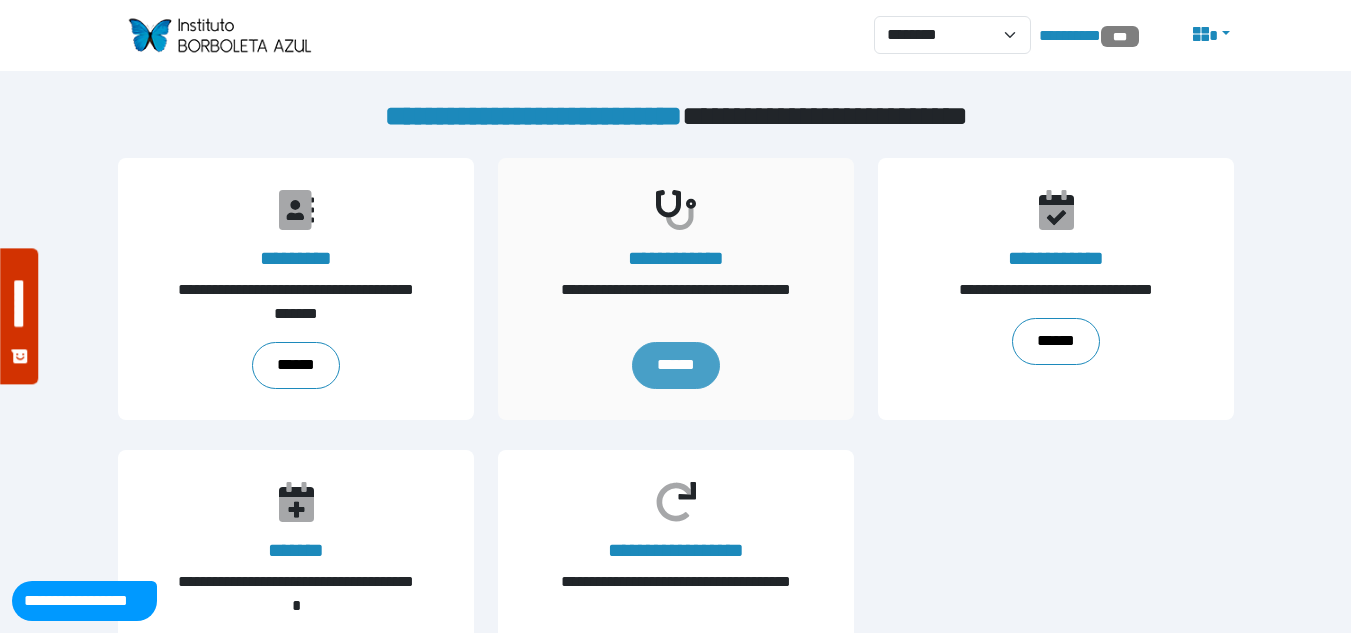 click on "******" at bounding box center (675, 365) 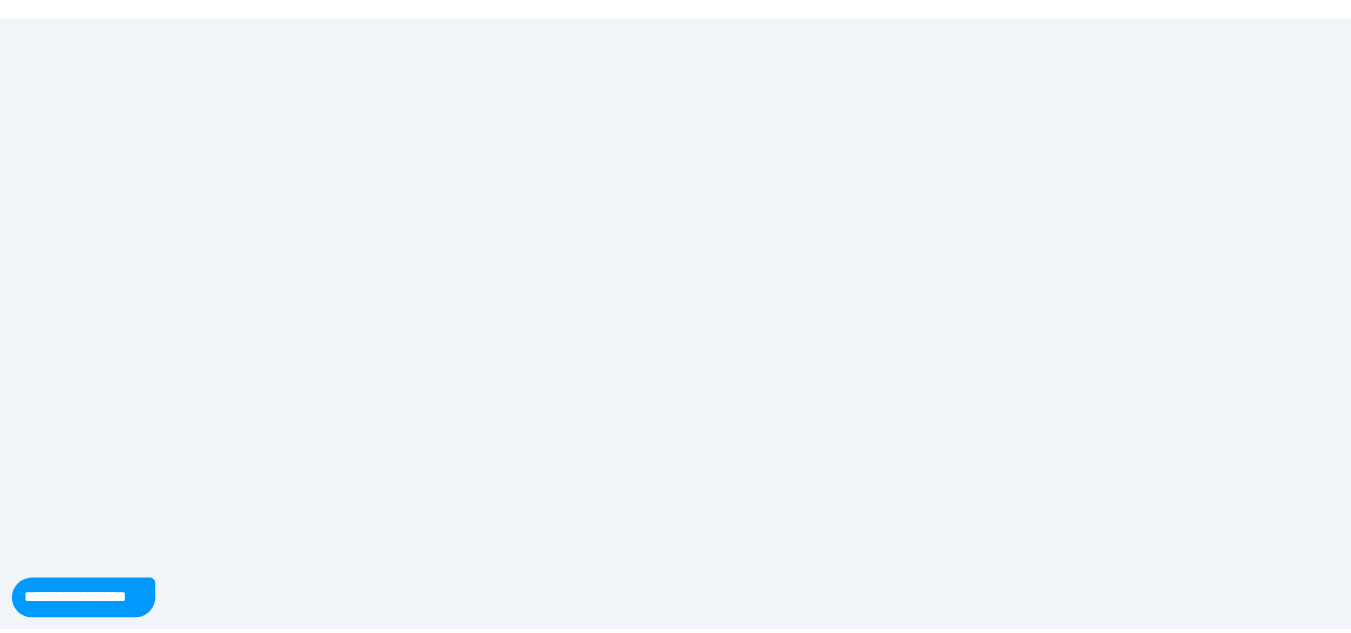 scroll, scrollTop: 0, scrollLeft: 0, axis: both 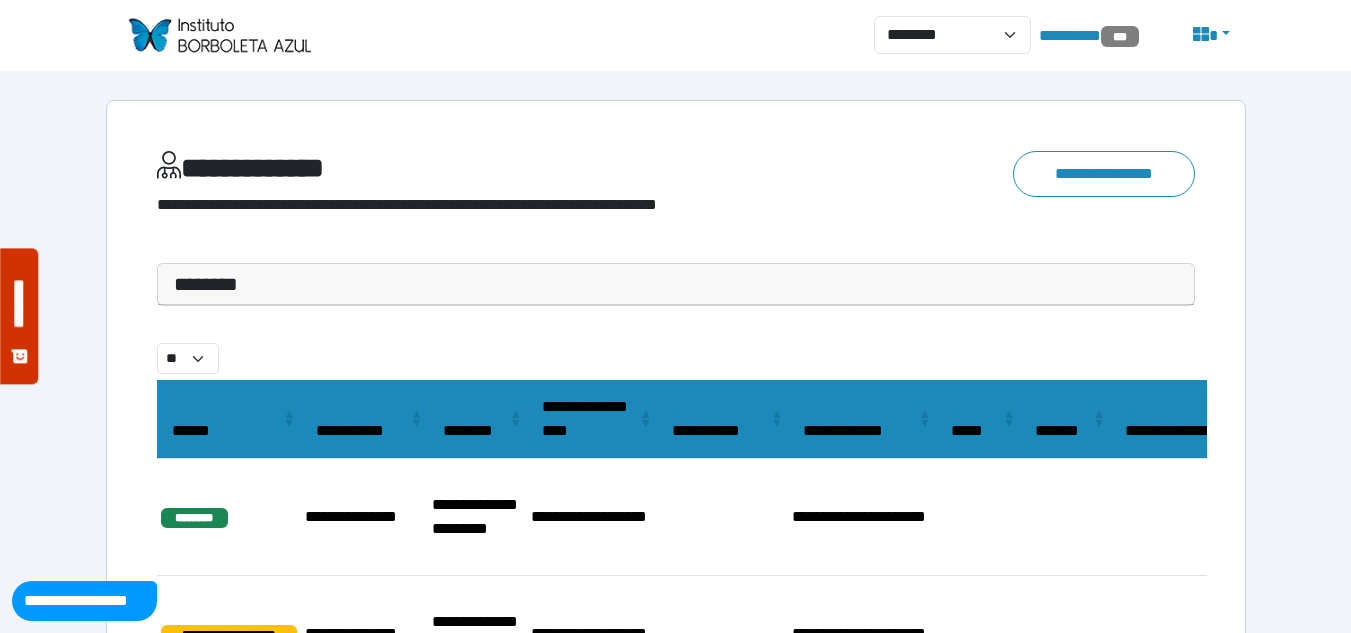 click on "********" at bounding box center (676, 284) 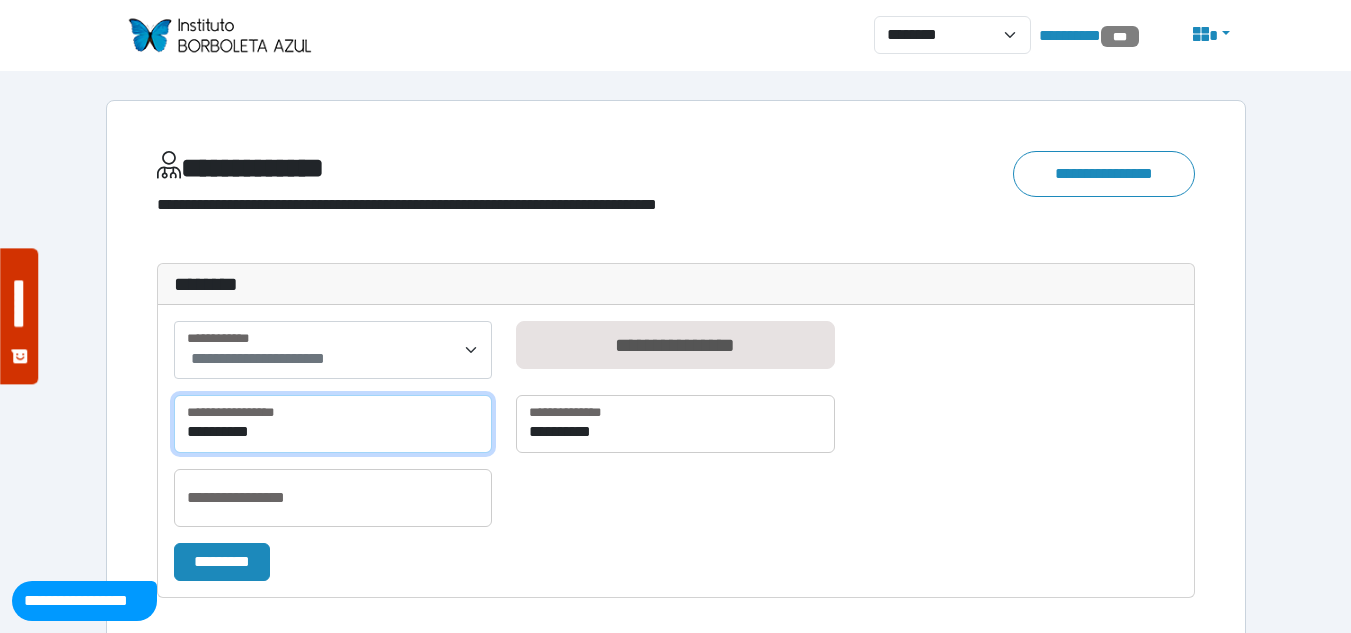 click on "**********" at bounding box center [333, 424] 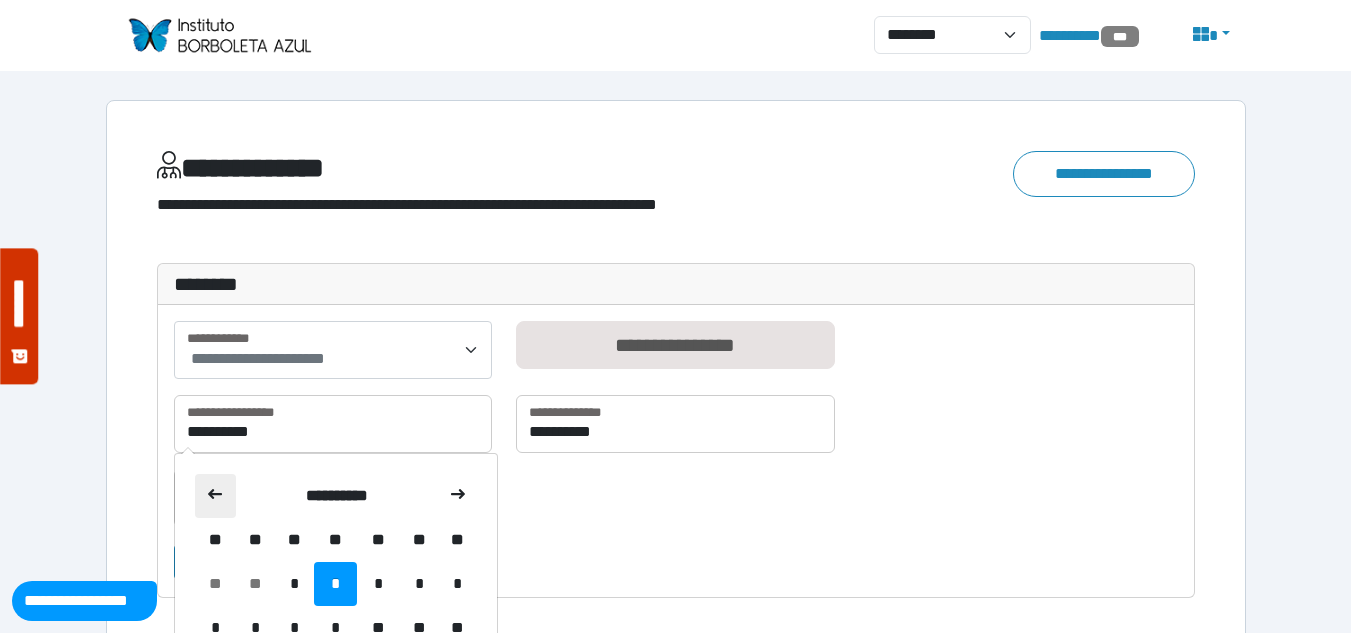 click at bounding box center (216, 496) 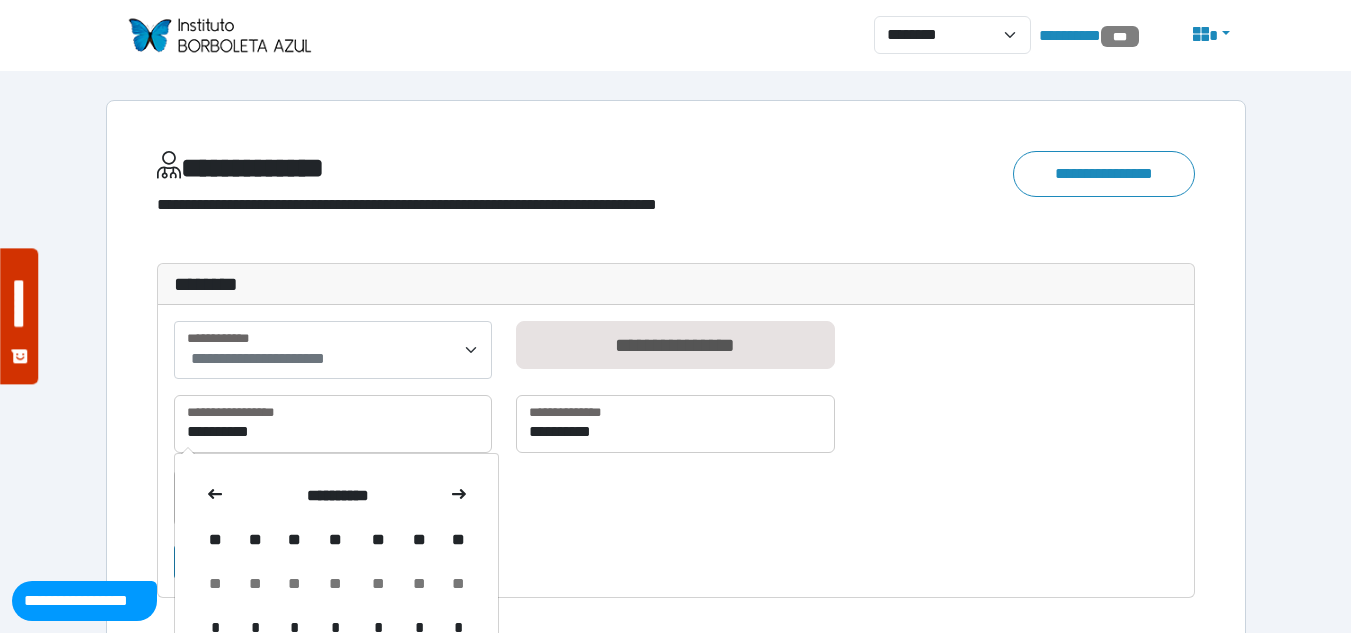 click at bounding box center (216, 496) 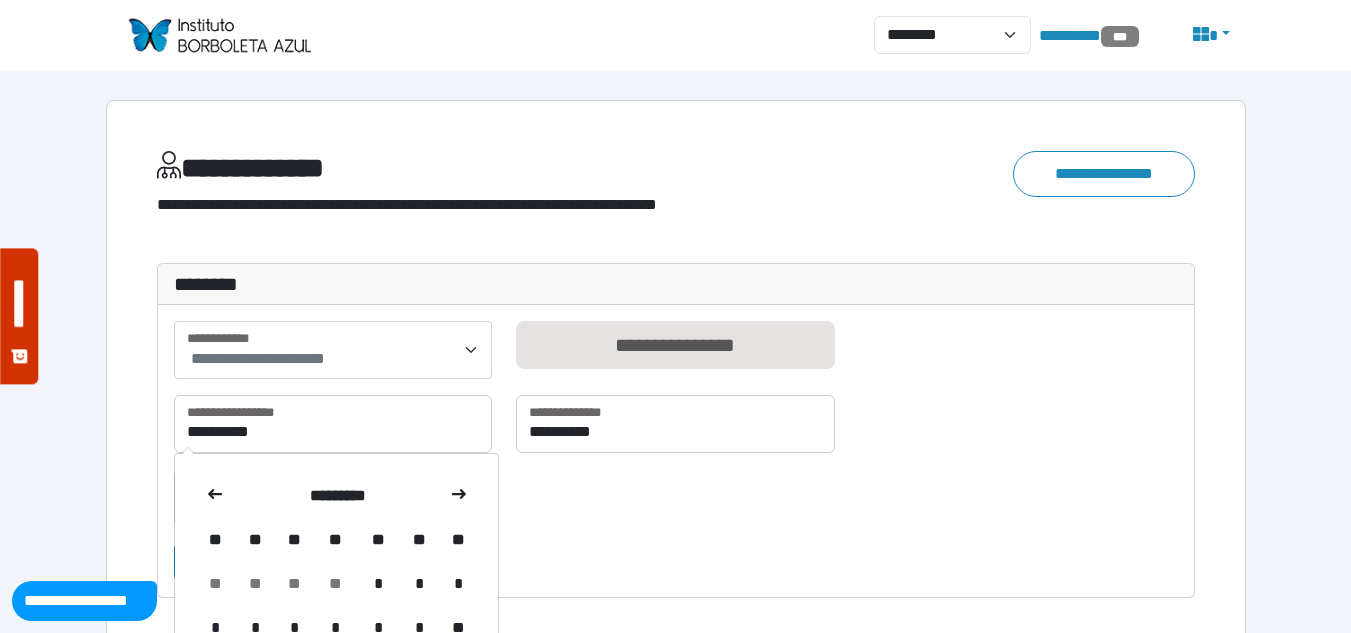 click at bounding box center (216, 496) 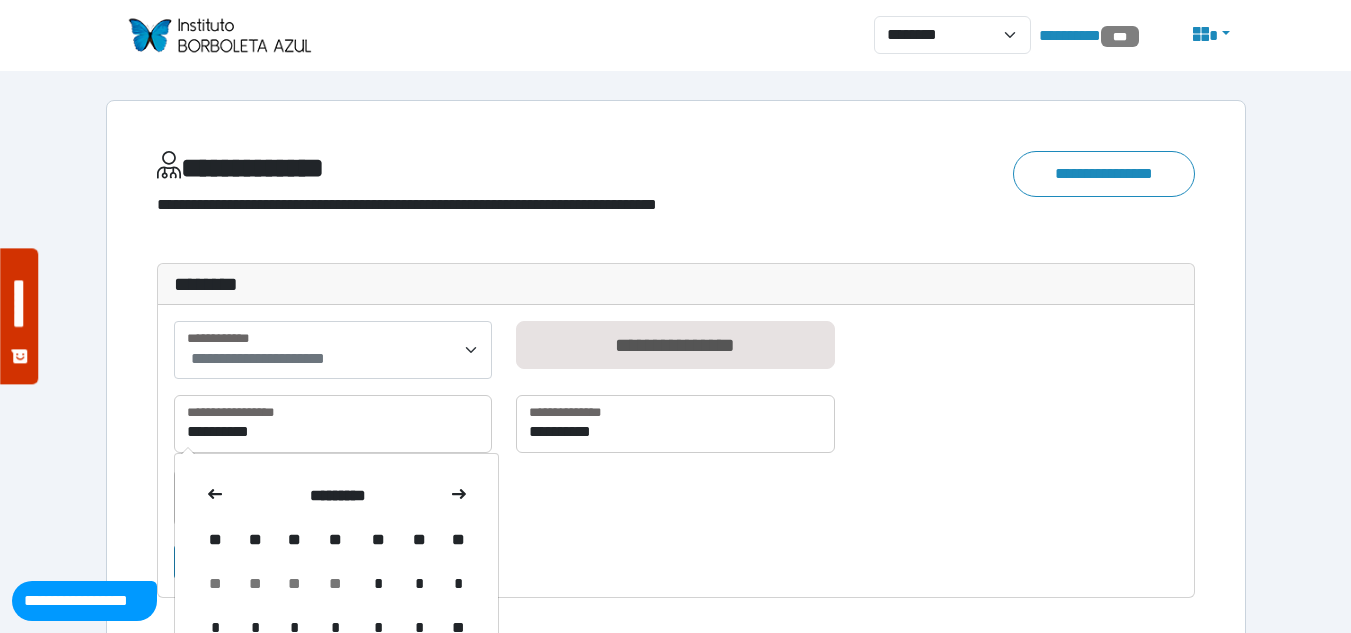 click at bounding box center [216, 496] 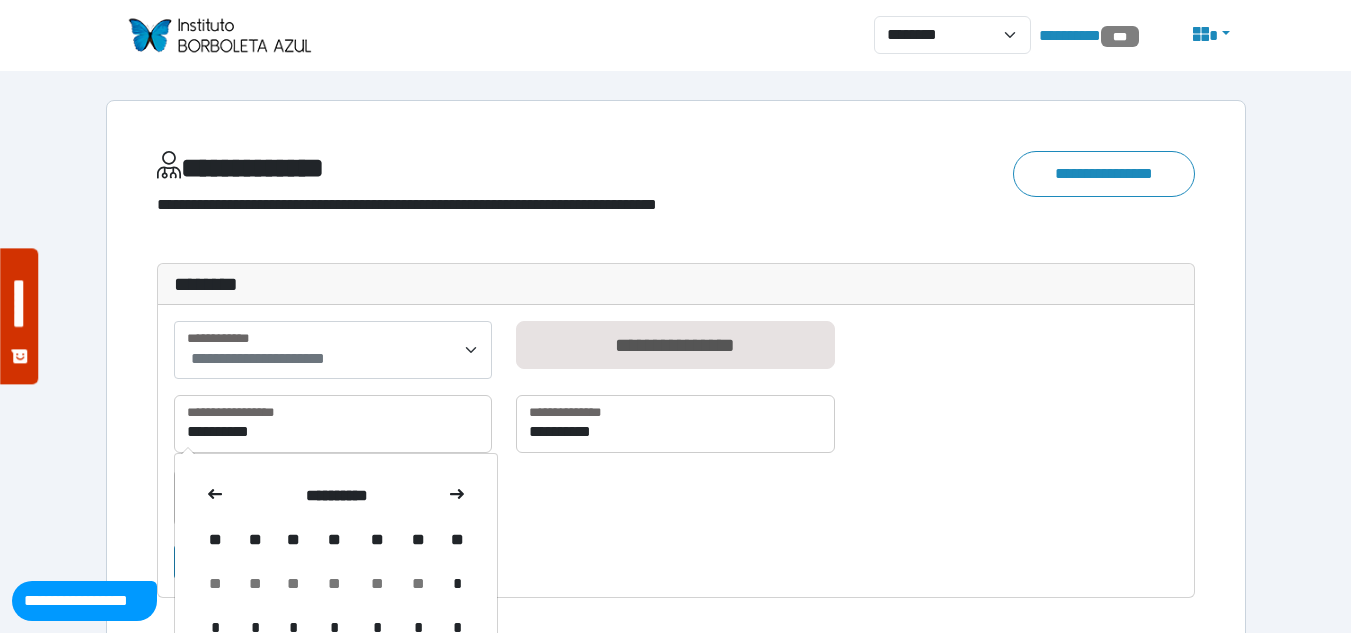 click at bounding box center (216, 496) 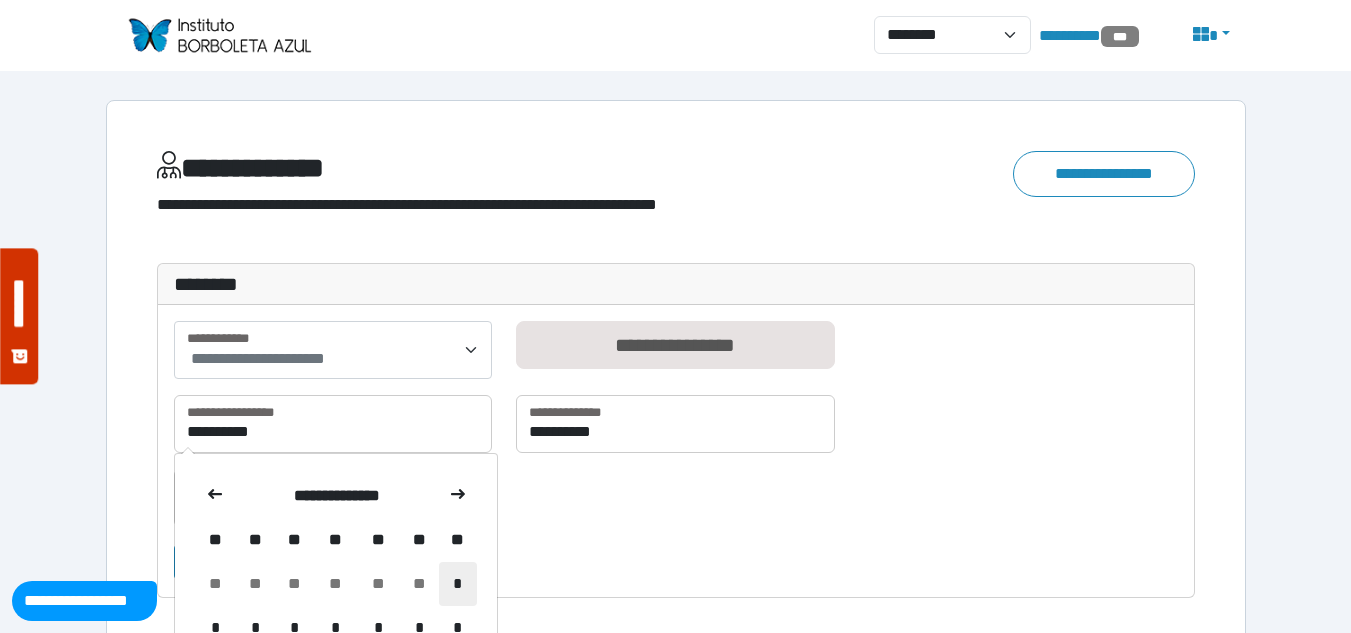 click on "*" at bounding box center [458, 584] 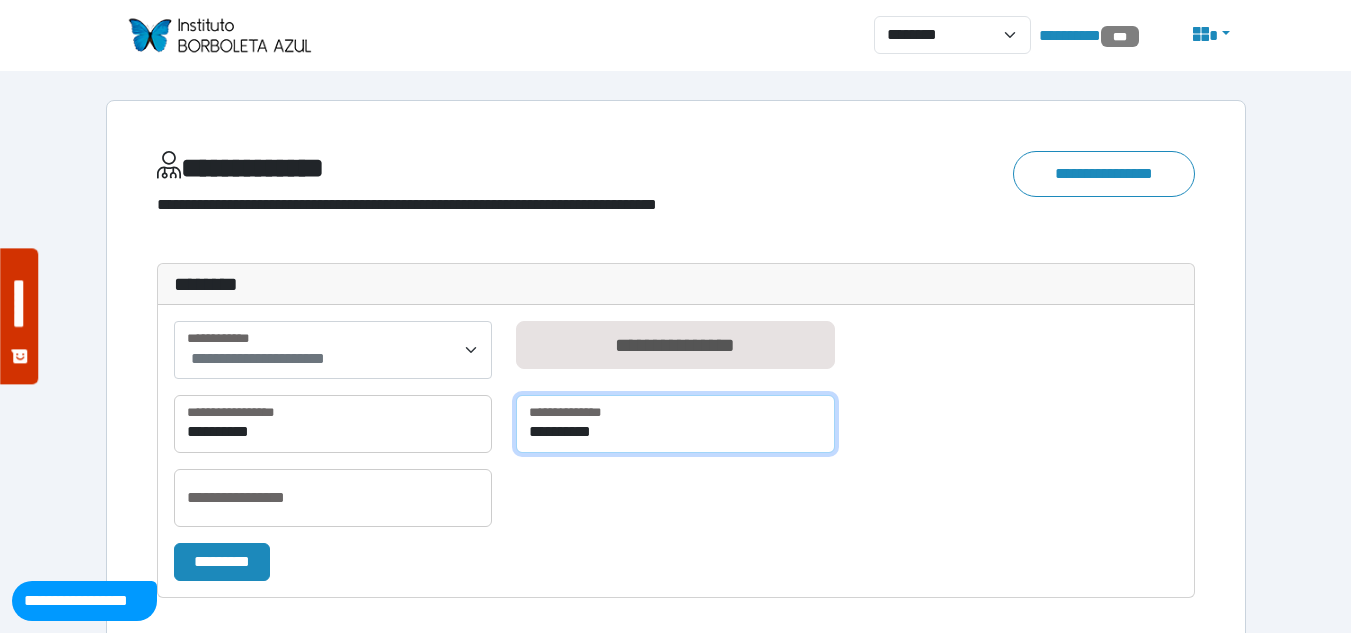click on "**********" at bounding box center [675, 424] 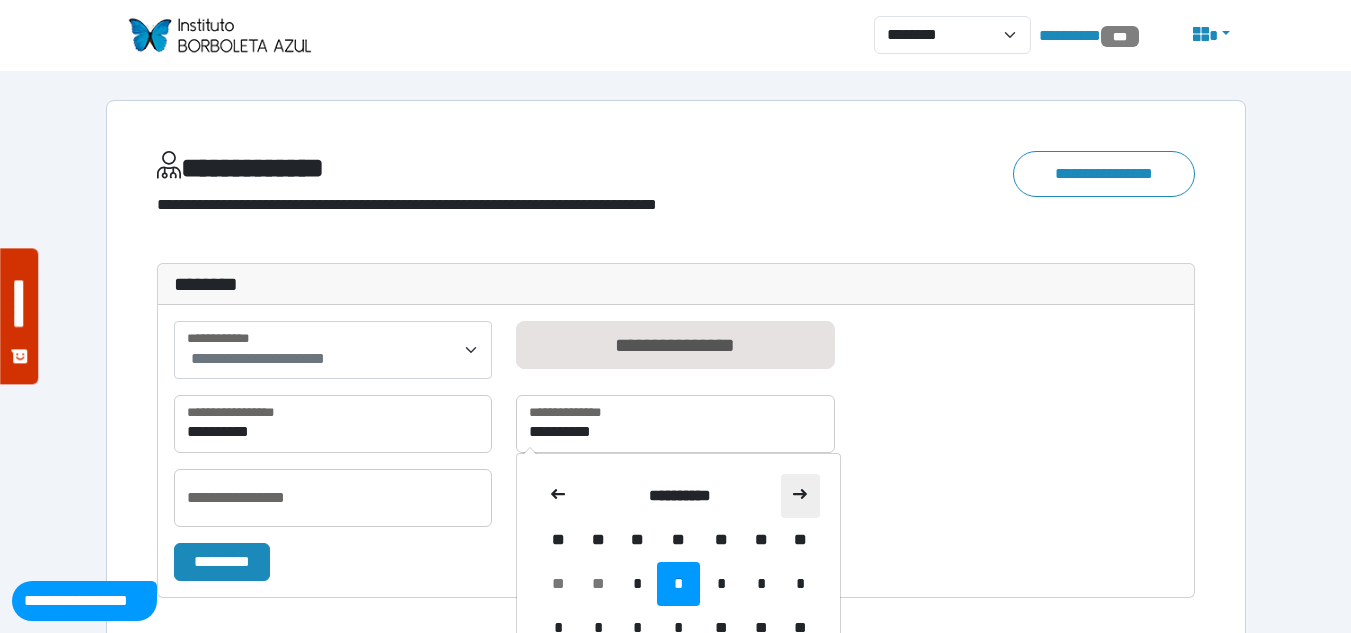 click at bounding box center [800, 496] 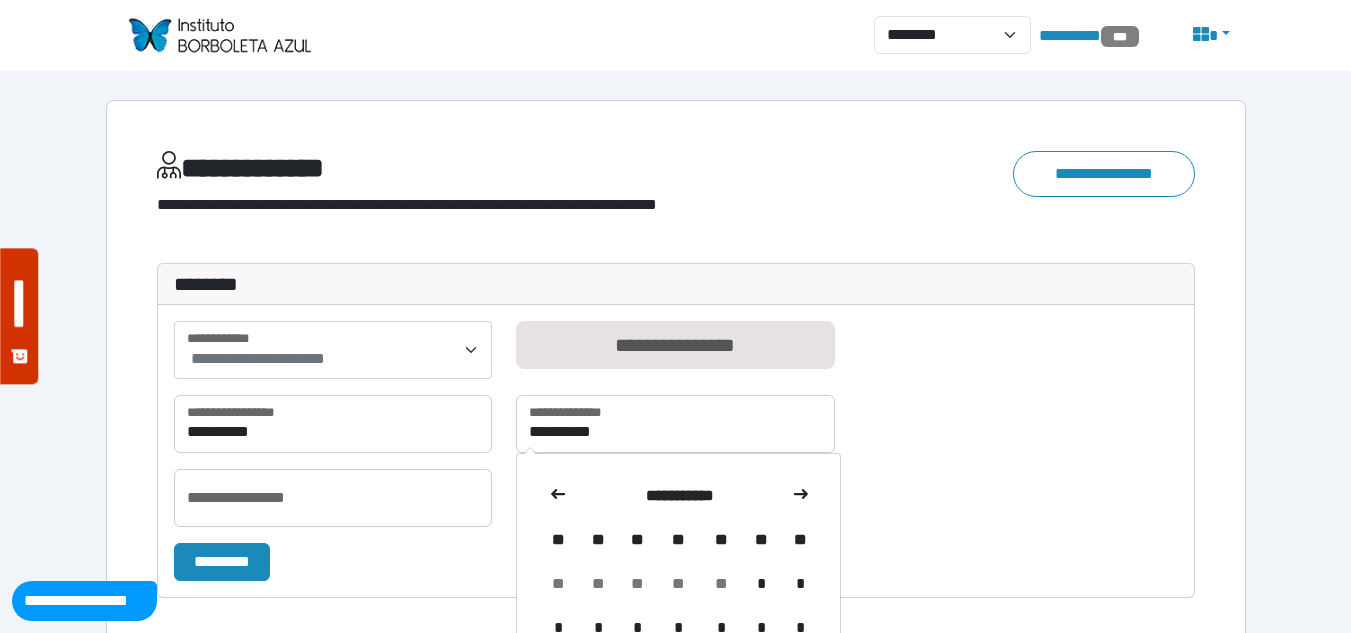 click at bounding box center [800, 496] 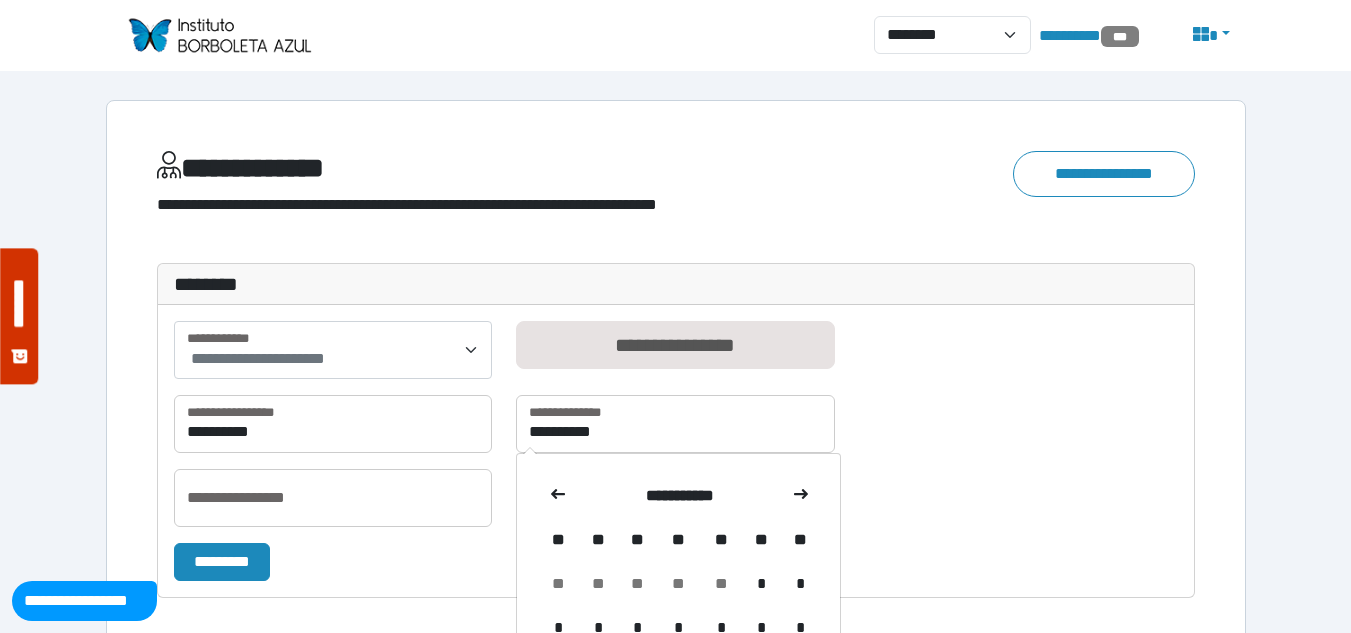 click at bounding box center [800, 496] 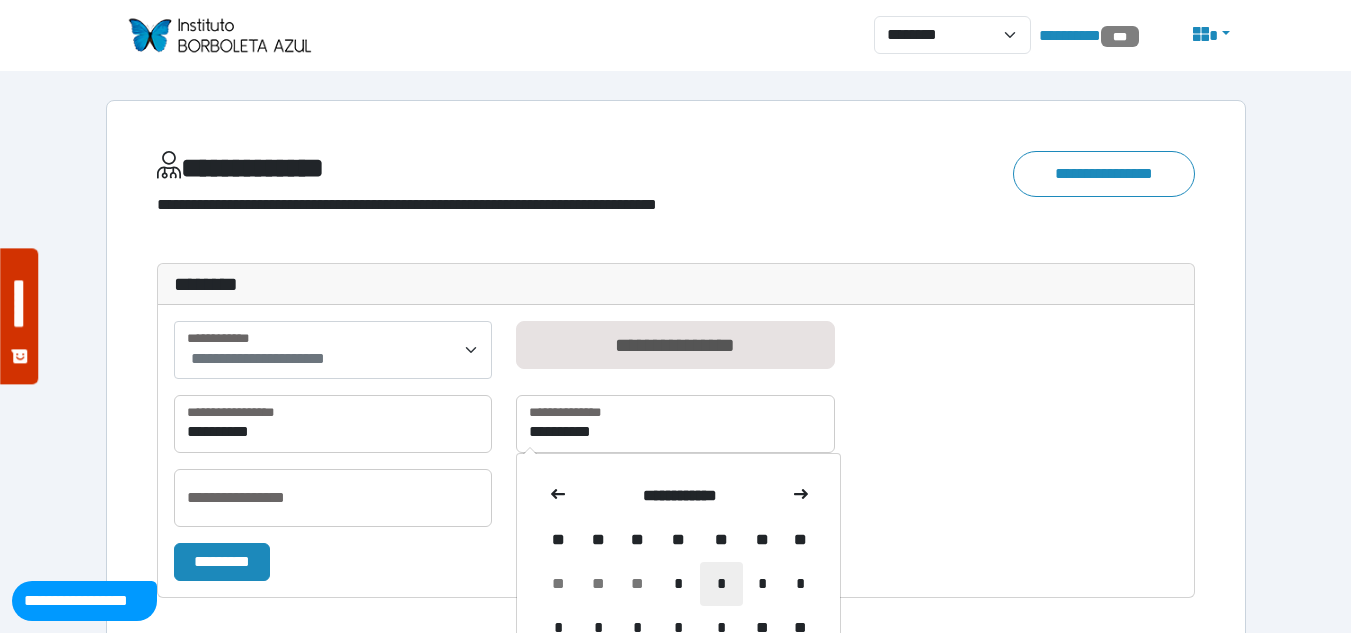 click on "*" at bounding box center (721, 584) 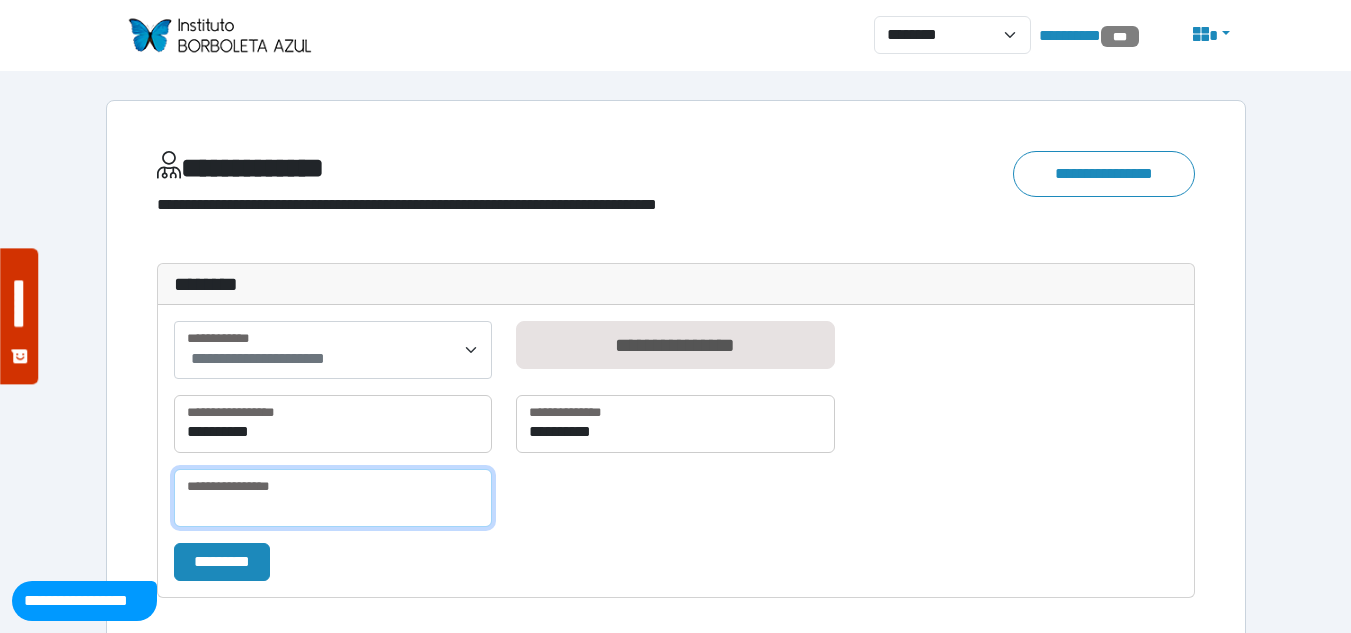 click at bounding box center (333, 498) 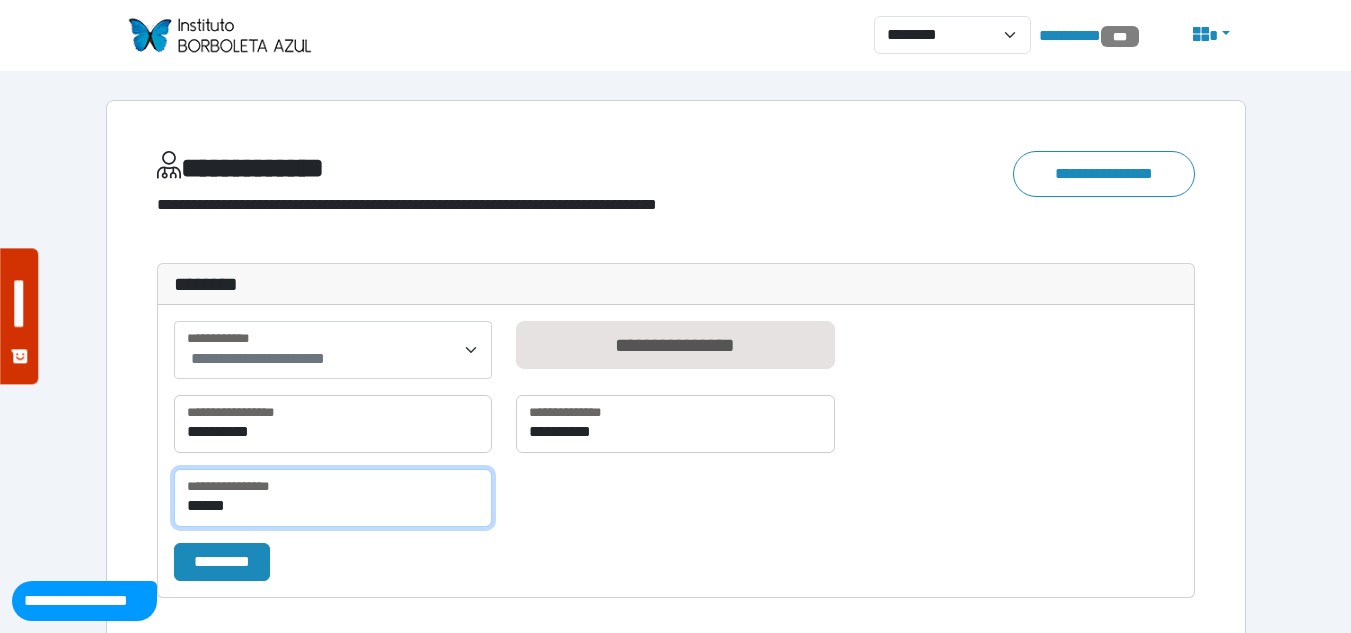 type on "******" 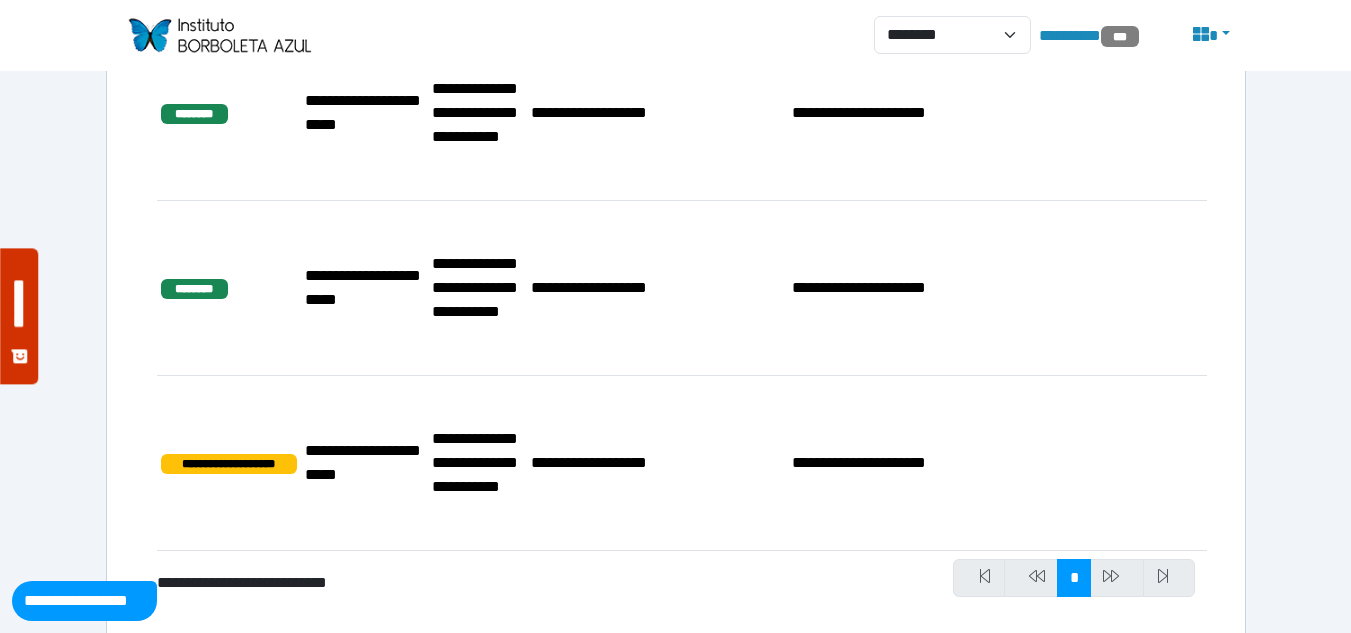 scroll, scrollTop: 2345, scrollLeft: 0, axis: vertical 